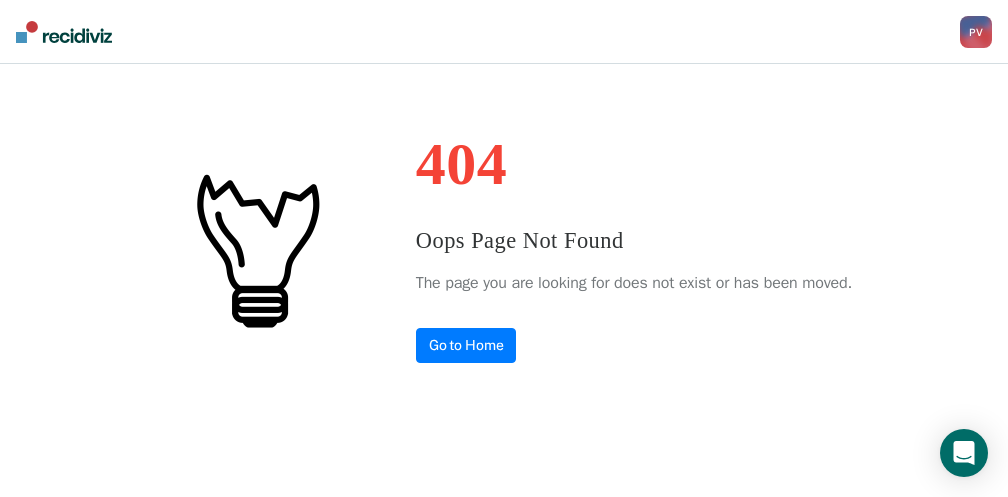 scroll, scrollTop: 0, scrollLeft: 0, axis: both 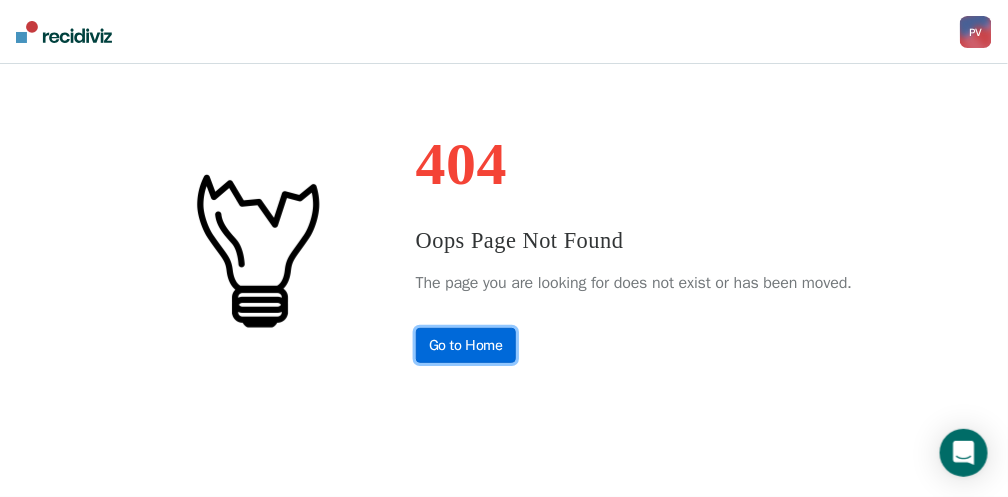 click on "Go to Home" at bounding box center [466, 345] 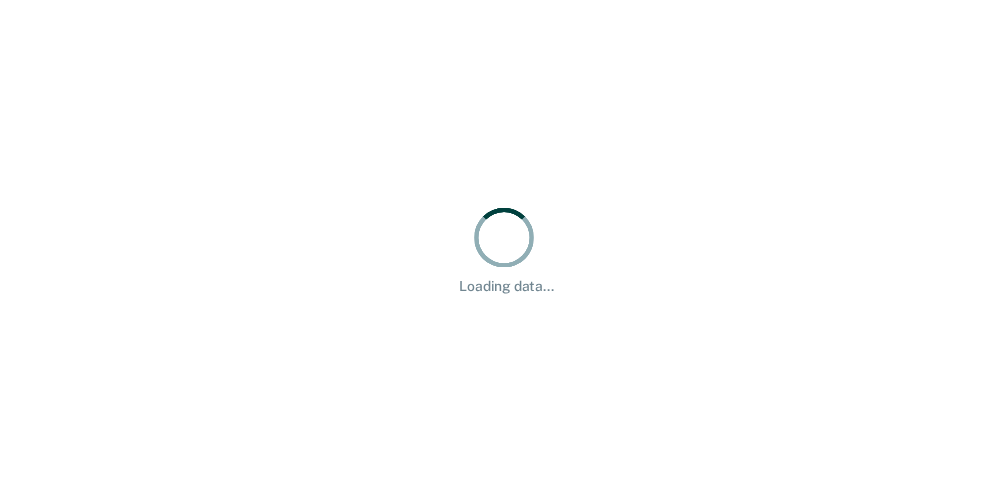 scroll, scrollTop: 0, scrollLeft: 0, axis: both 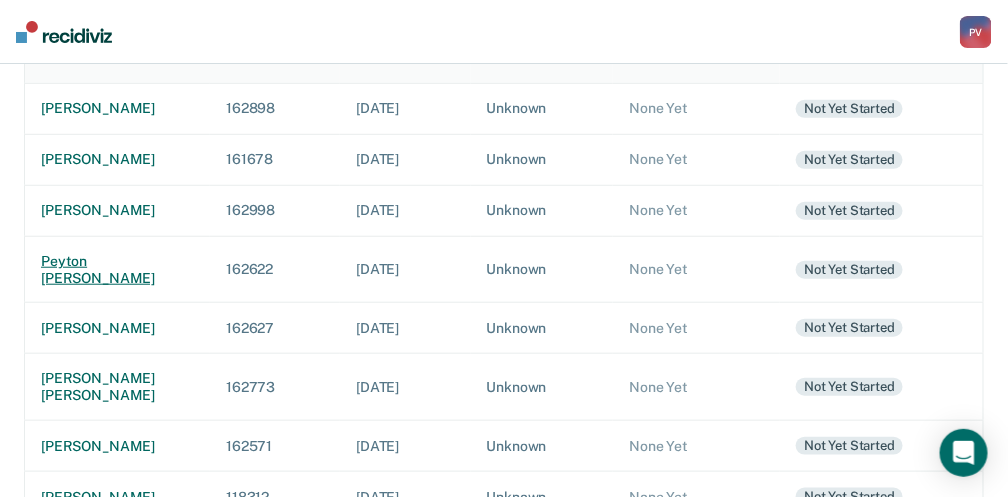 click on "peyton [PERSON_NAME]" at bounding box center [117, 270] 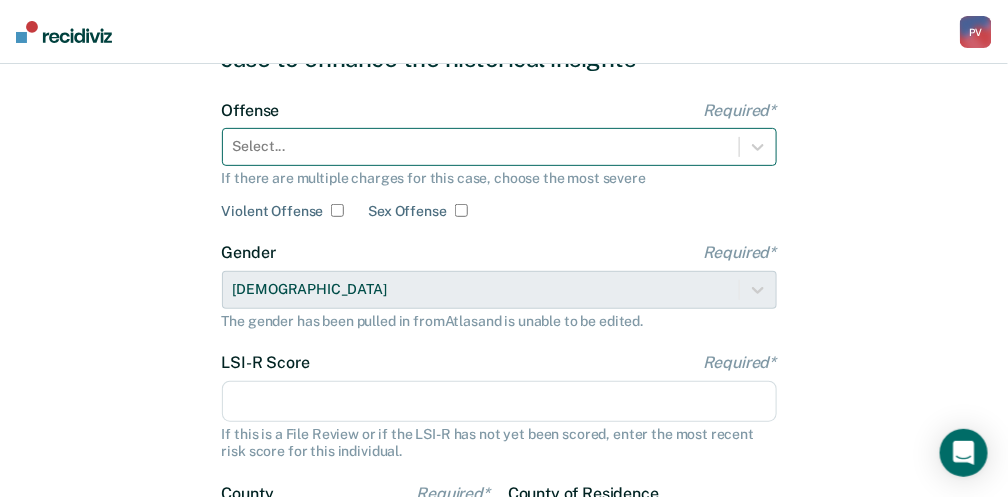 click on "Select..." at bounding box center (499, 147) 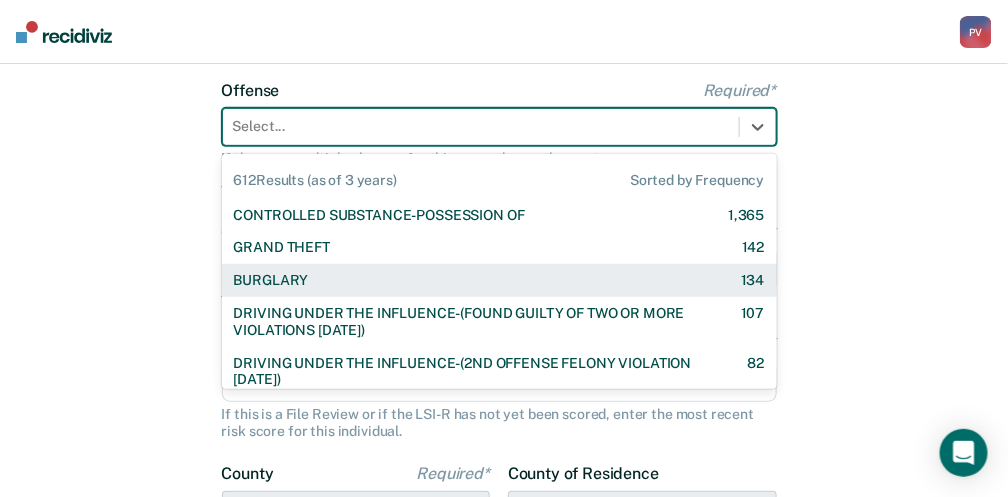 scroll, scrollTop: 146, scrollLeft: 0, axis: vertical 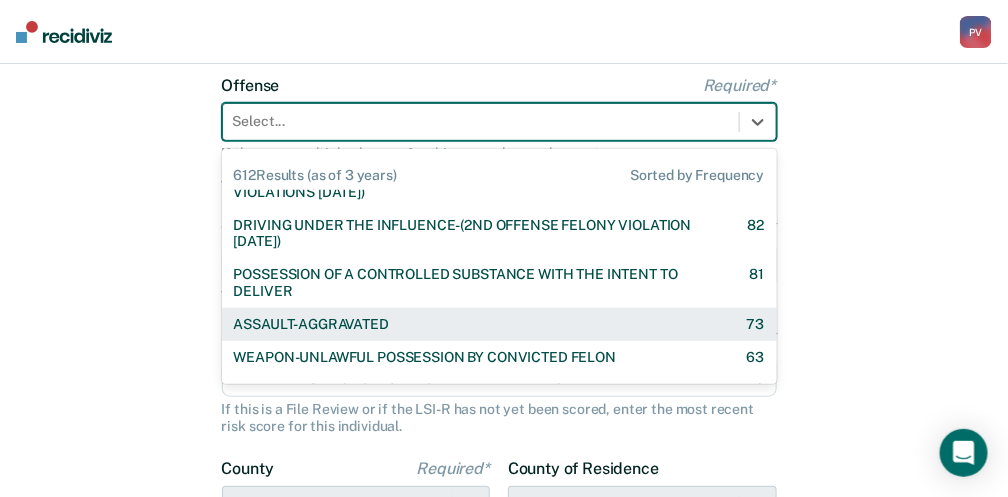 click on "ASSAULT-AGGRAVATED" at bounding box center [311, 324] 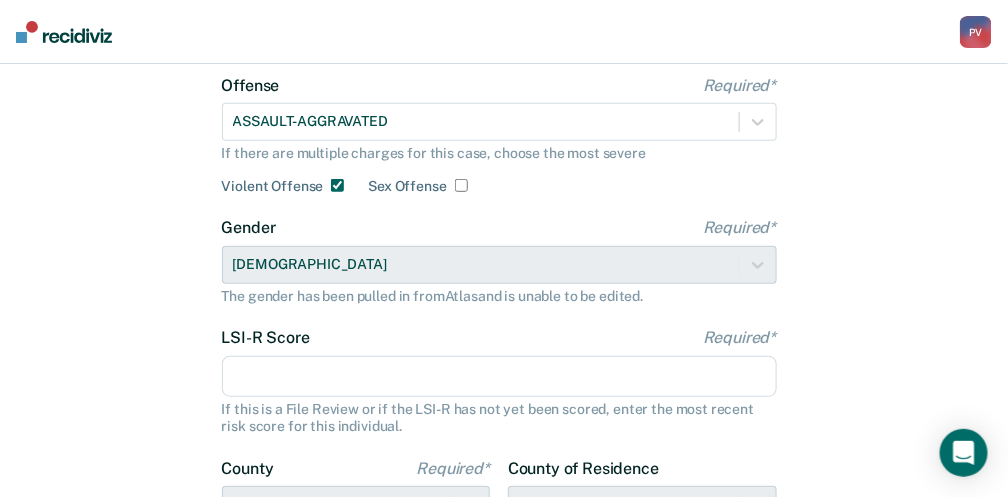 click on "LSI-R Score  Required*" at bounding box center [499, 377] 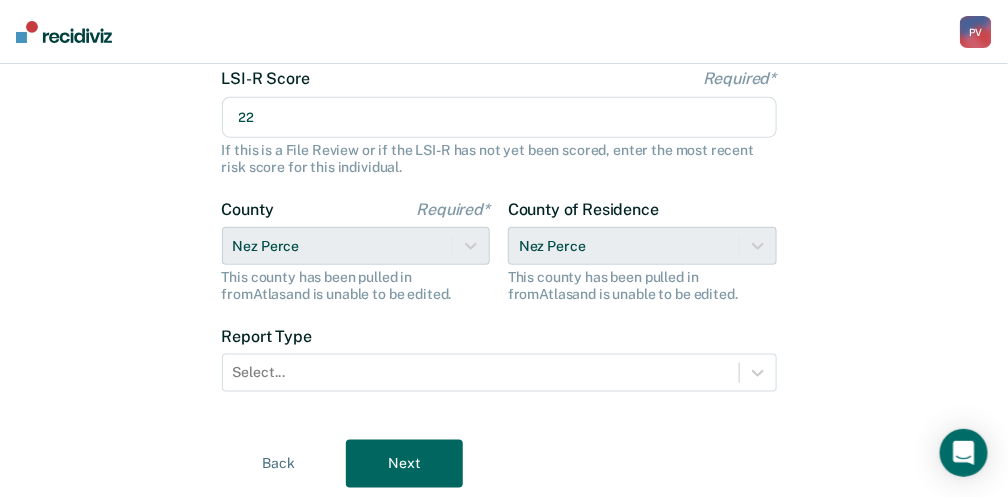 scroll, scrollTop: 413, scrollLeft: 0, axis: vertical 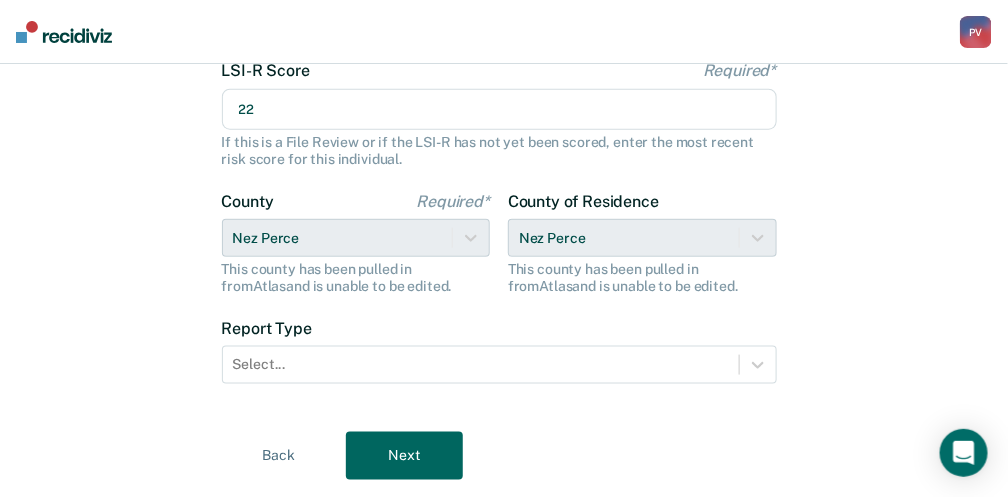 type on "22" 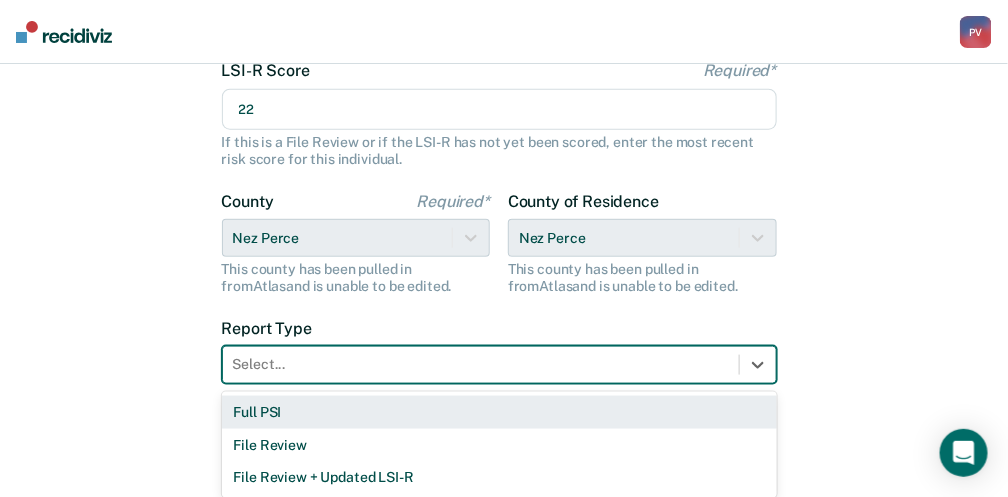 click at bounding box center [481, 364] 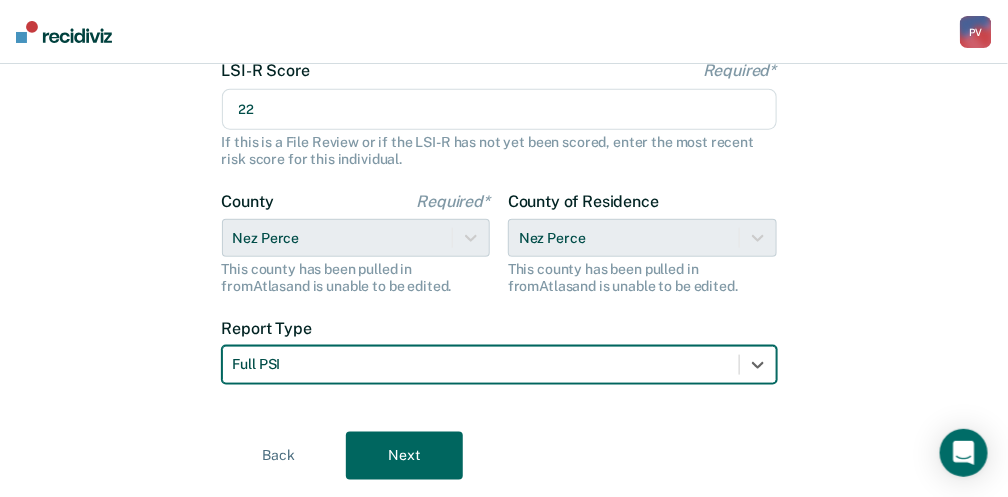 click on "Next" at bounding box center [404, 456] 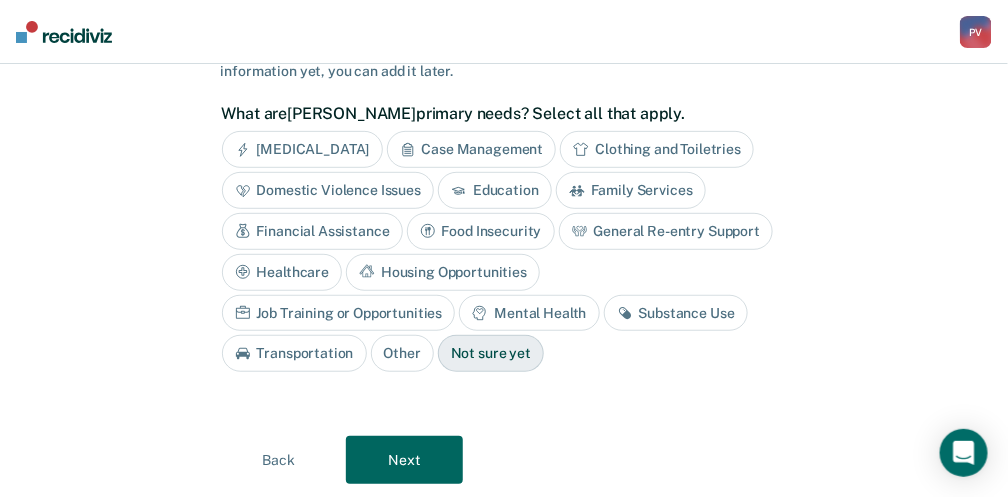 click on "Education" at bounding box center [495, 190] 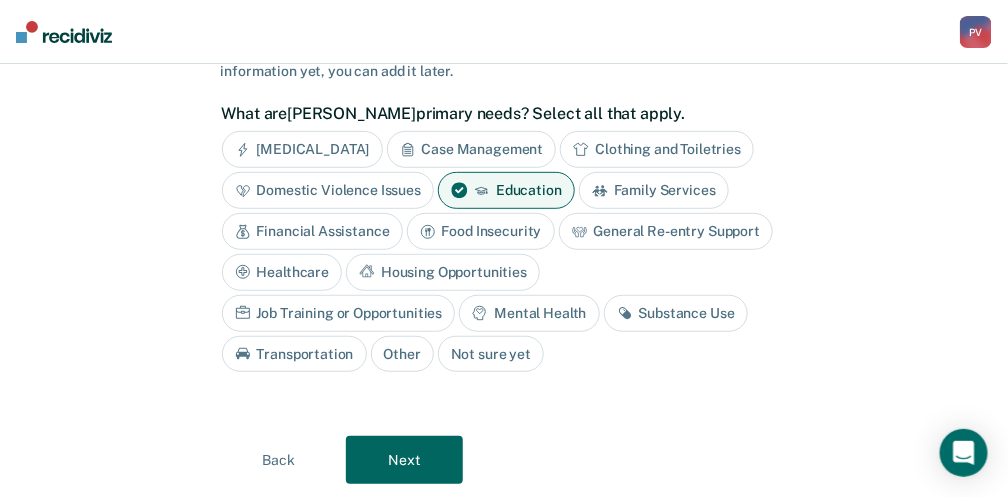 click on "Substance Use" at bounding box center (676, 313) 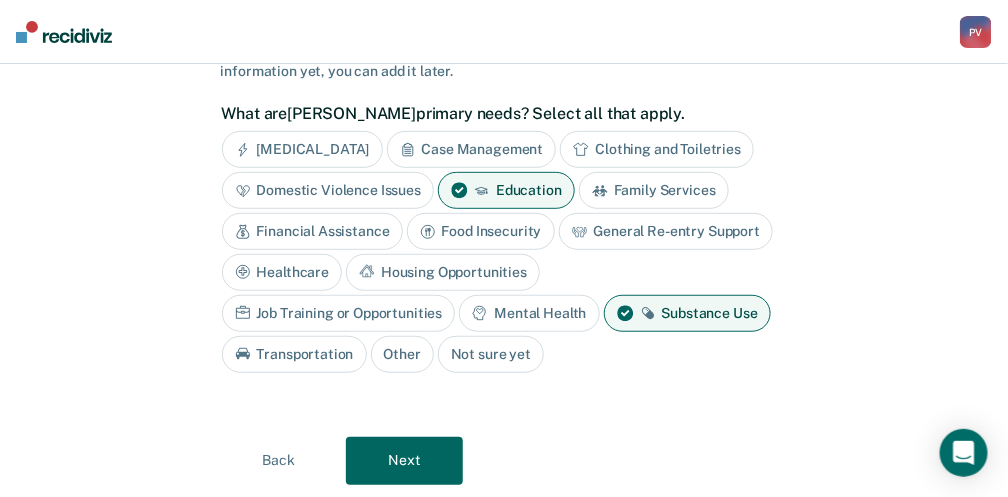 click on "Next" at bounding box center (404, 461) 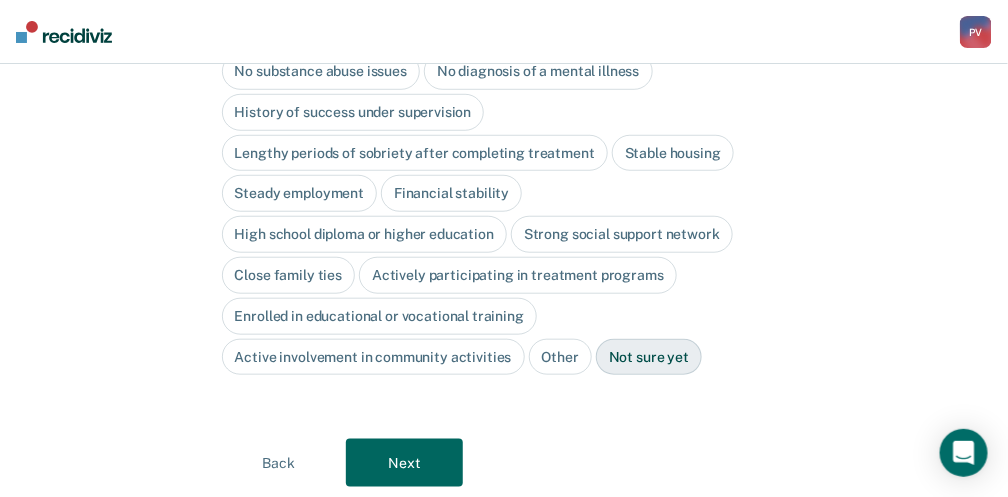 scroll, scrollTop: 95, scrollLeft: 0, axis: vertical 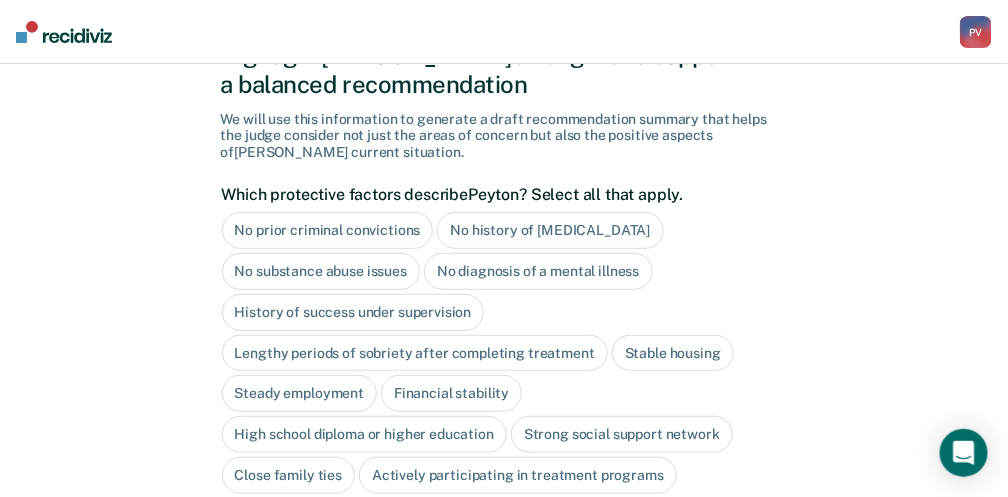 click on "No diagnosis of a mental illness" at bounding box center (538, 271) 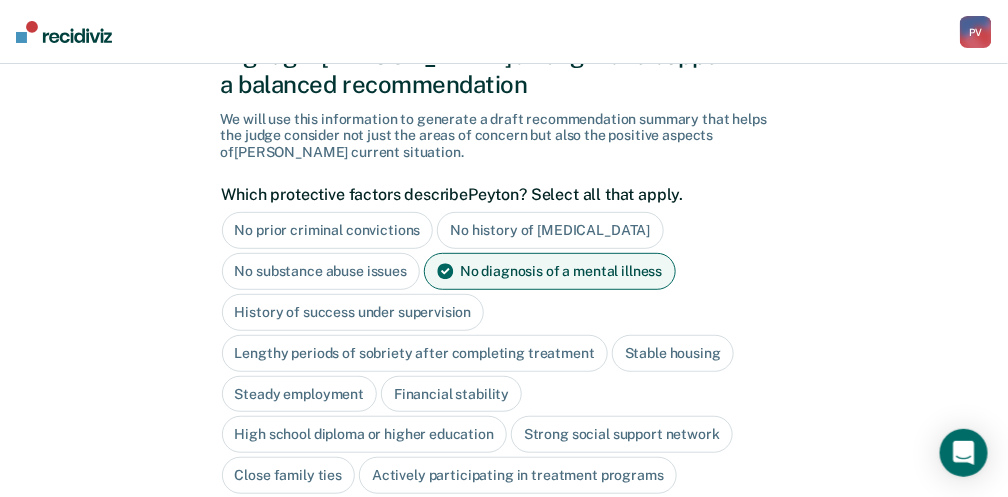 click on "Stable housing" at bounding box center (673, 353) 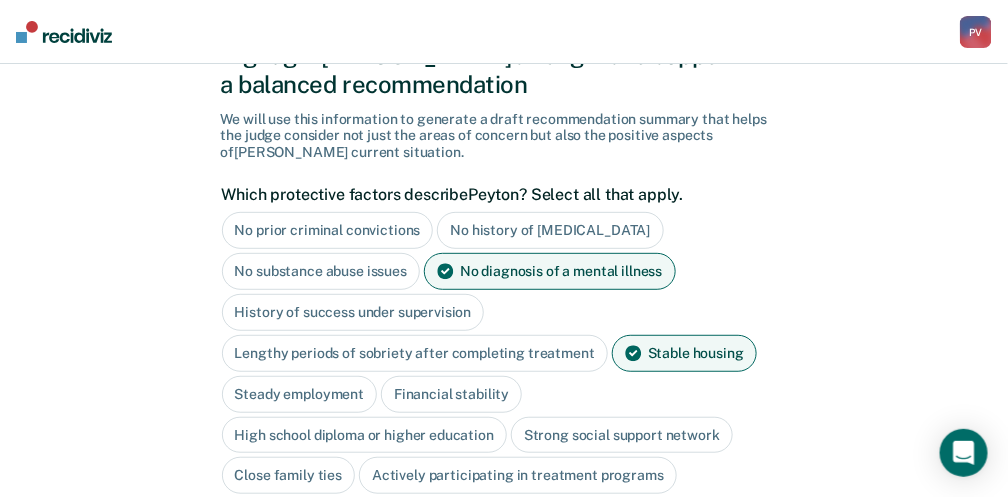click on "Steady employment" at bounding box center [300, 394] 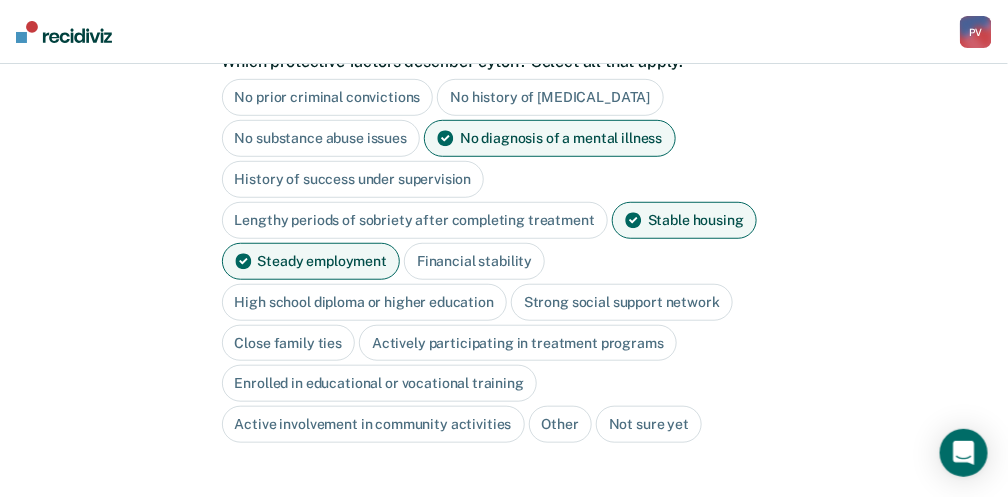 scroll, scrollTop: 295, scrollLeft: 0, axis: vertical 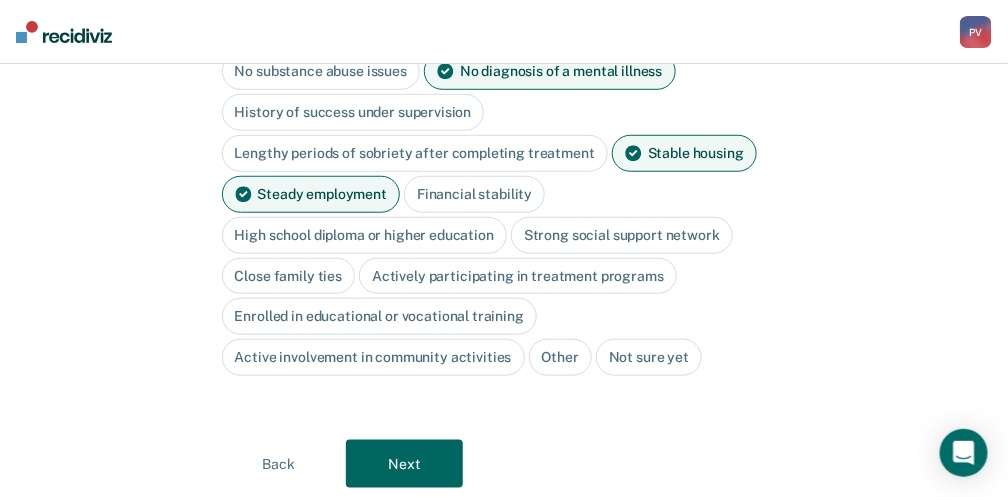 click on "Next" at bounding box center (404, 464) 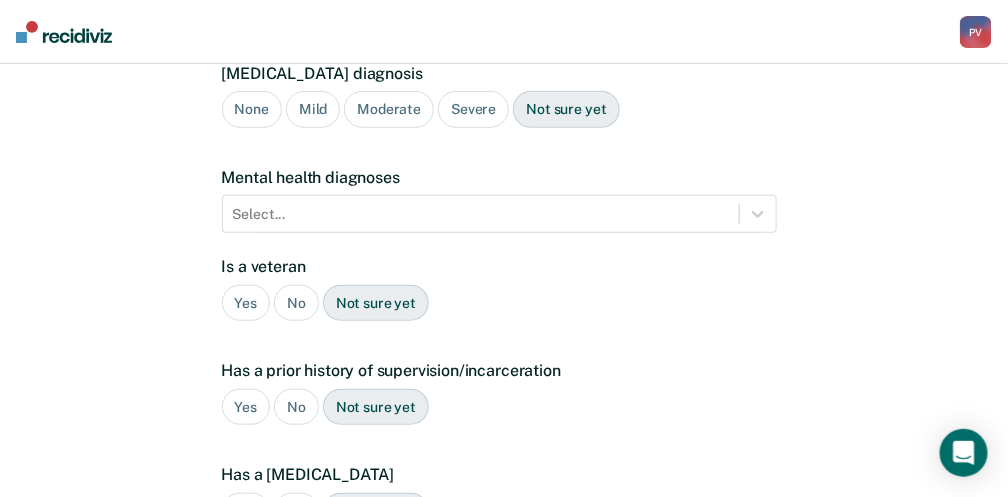 scroll, scrollTop: 200, scrollLeft: 0, axis: vertical 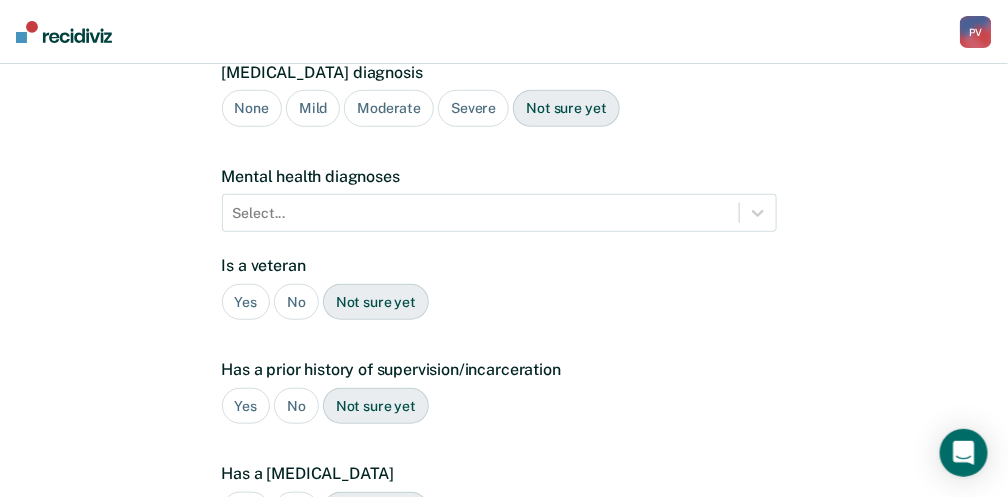 click on "No" at bounding box center [296, 302] 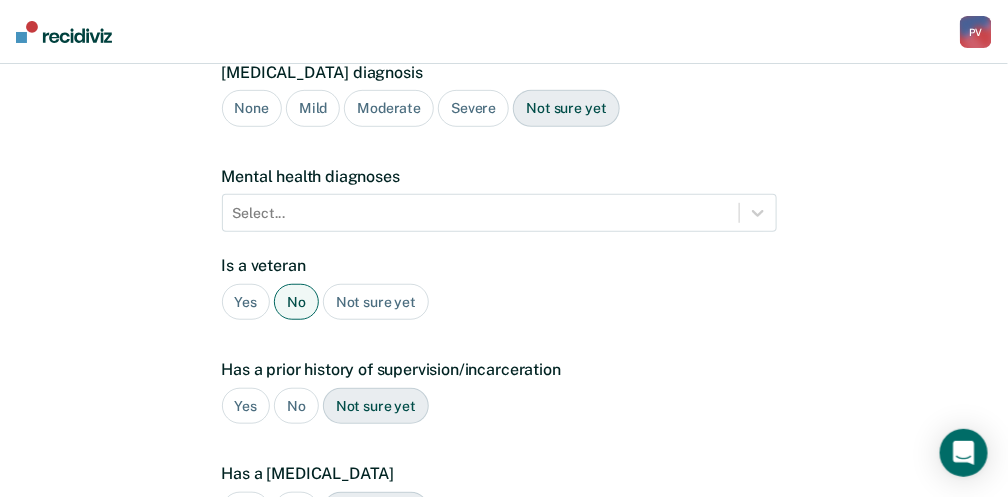 click on "Yes" at bounding box center (246, 406) 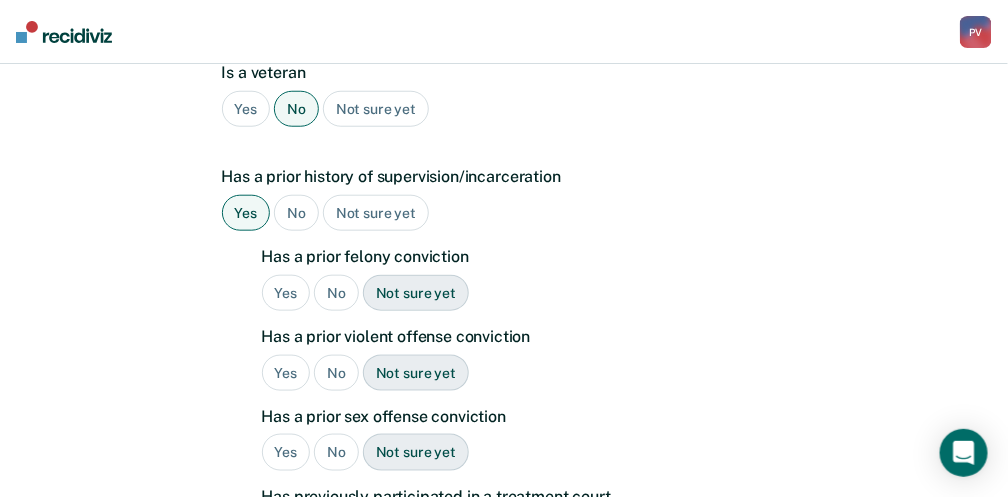 scroll, scrollTop: 400, scrollLeft: 0, axis: vertical 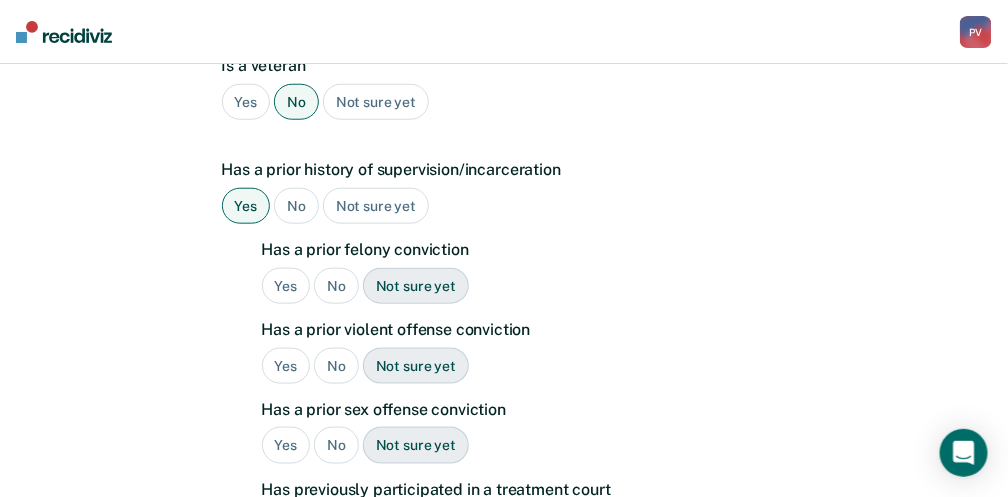click on "No" at bounding box center [336, 286] 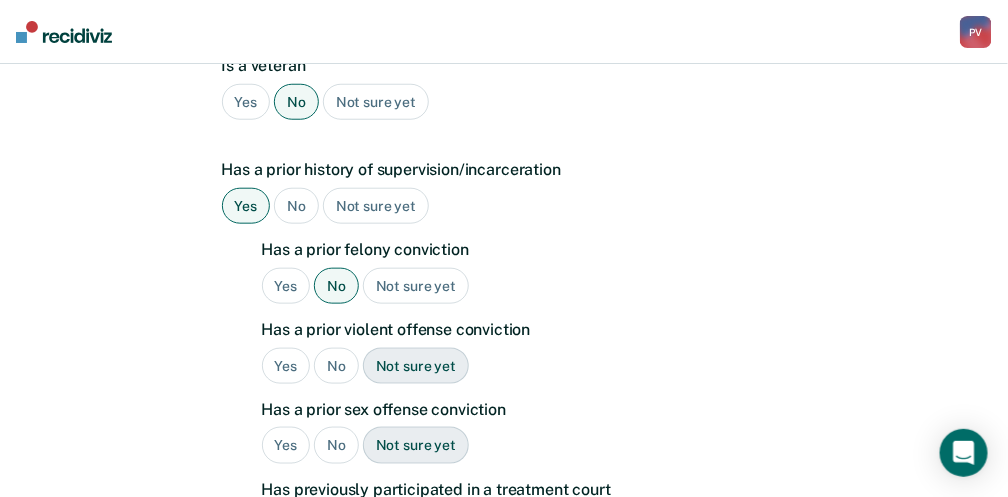 click on "No" at bounding box center [336, 366] 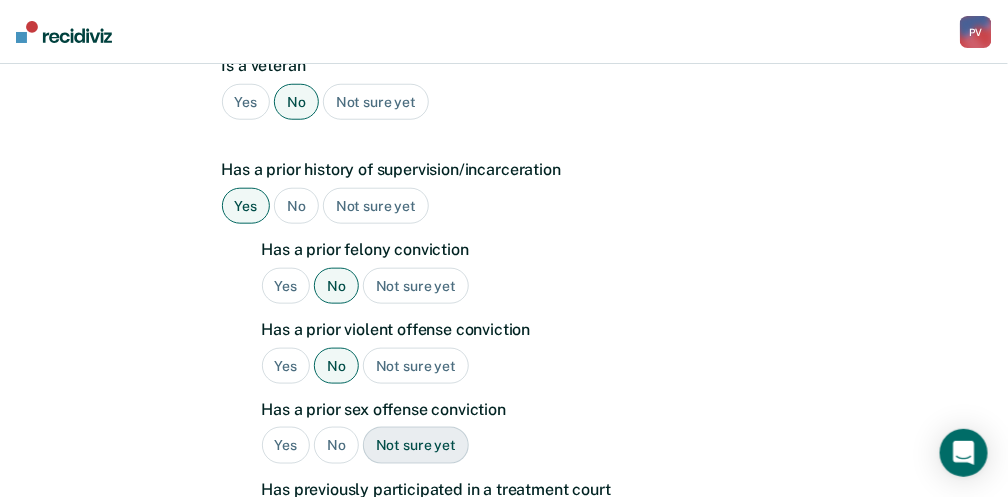 click on "No" at bounding box center (336, 445) 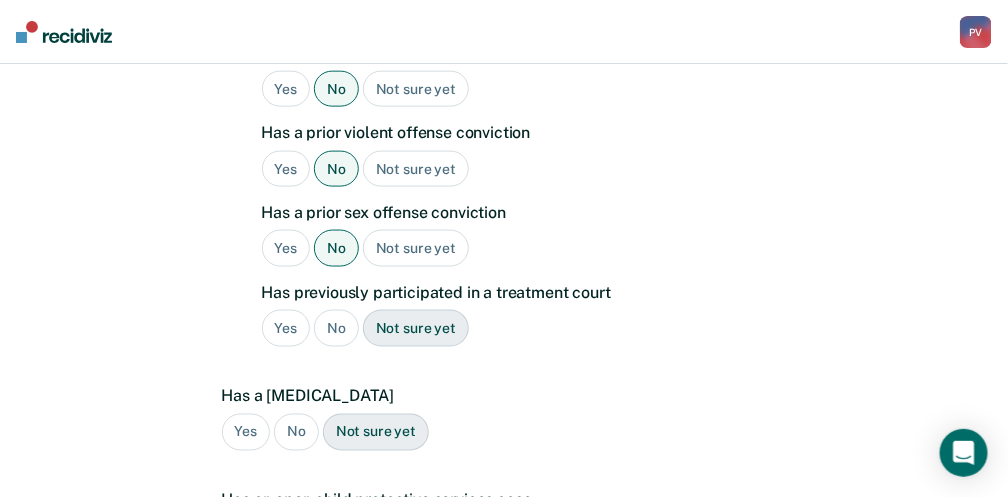 scroll, scrollTop: 600, scrollLeft: 0, axis: vertical 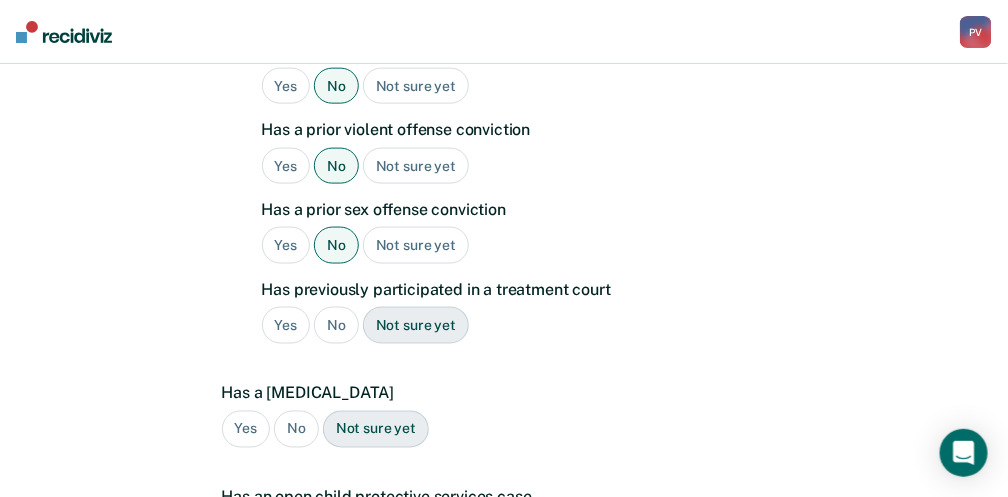click on "No" at bounding box center (336, 325) 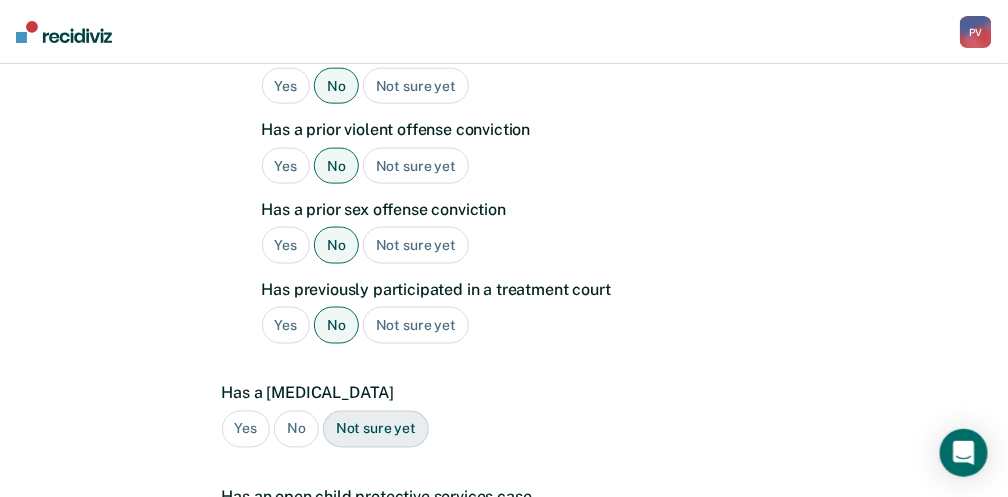 drag, startPoint x: 295, startPoint y: 416, endPoint x: 390, endPoint y: 399, distance: 96.50906 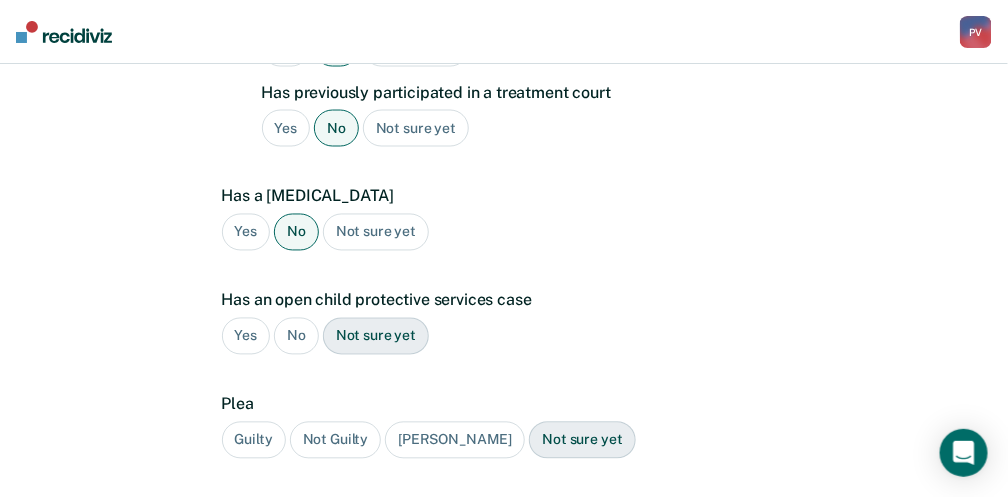scroll, scrollTop: 800, scrollLeft: 0, axis: vertical 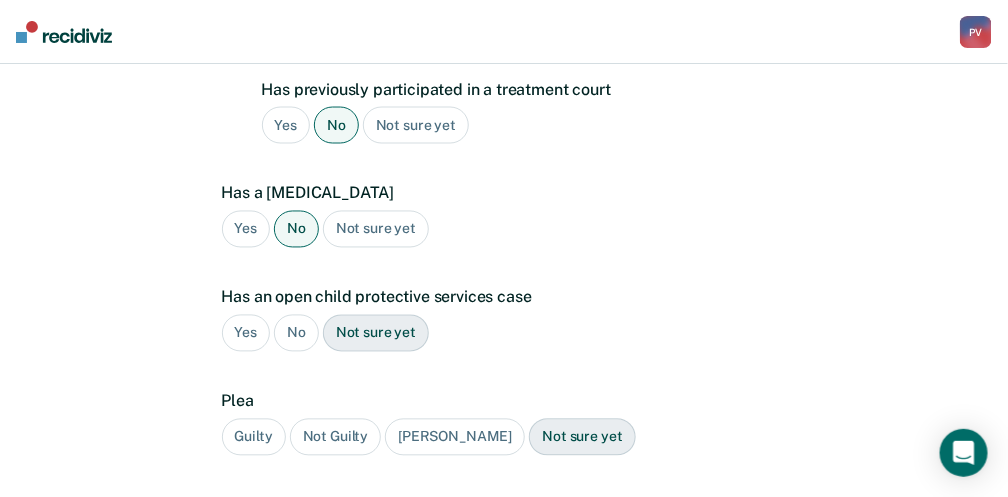 click on "No" at bounding box center (296, 333) 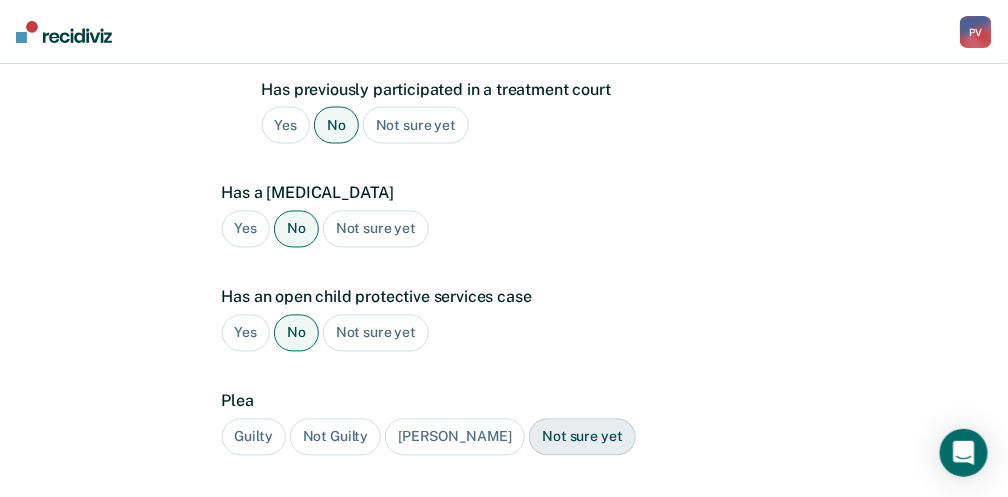 click on "Guilty" at bounding box center [254, 437] 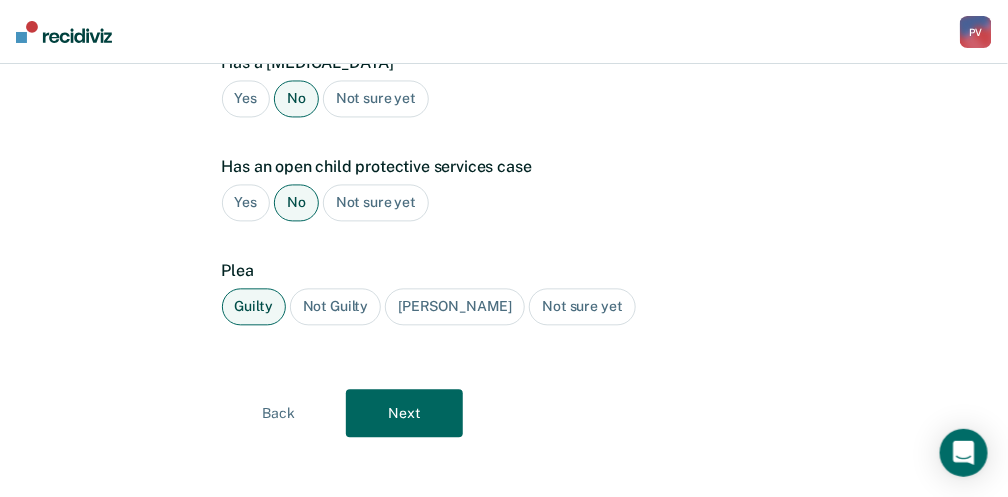 scroll, scrollTop: 933, scrollLeft: 0, axis: vertical 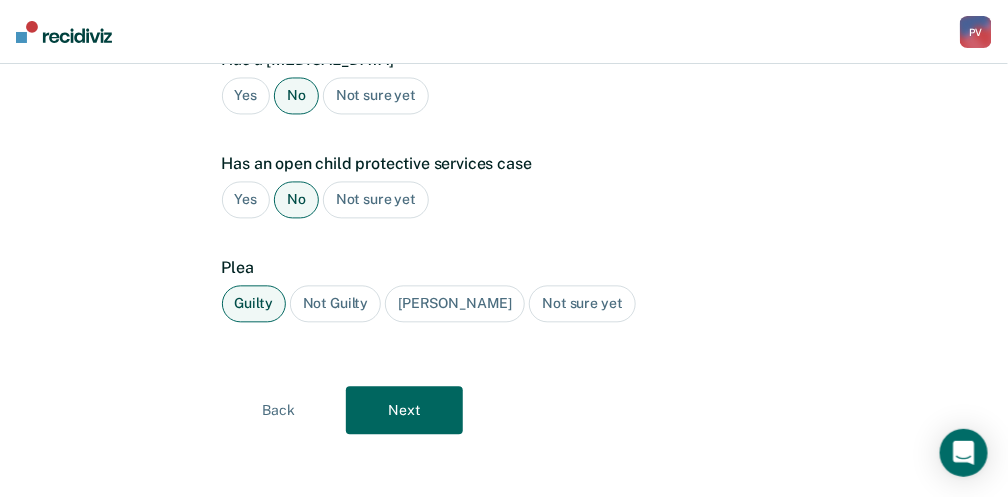 click on "Next" at bounding box center [404, 411] 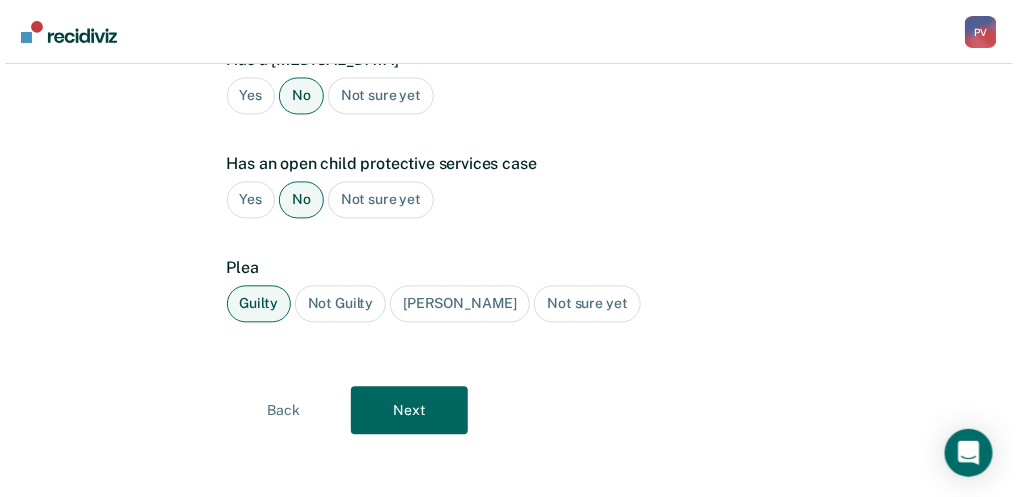 scroll, scrollTop: 0, scrollLeft: 0, axis: both 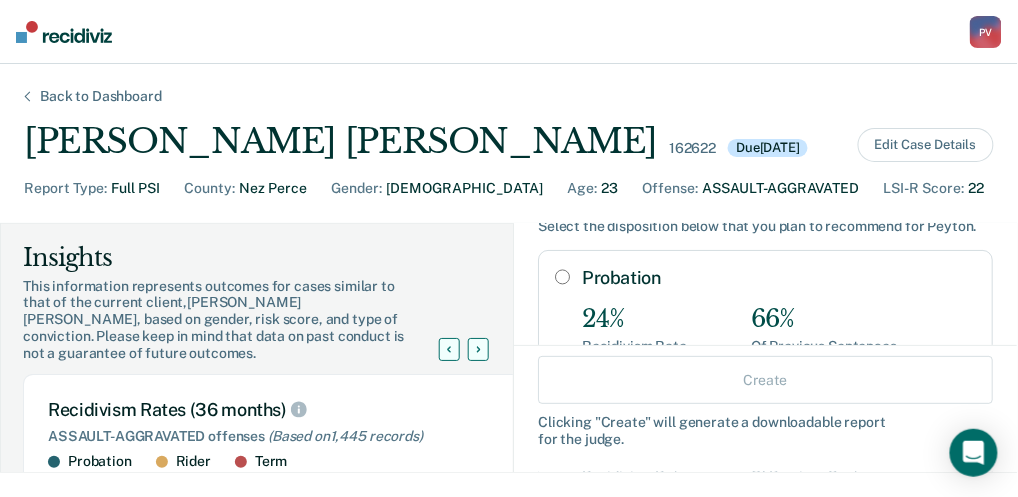 click on "Probation" at bounding box center [562, 277] 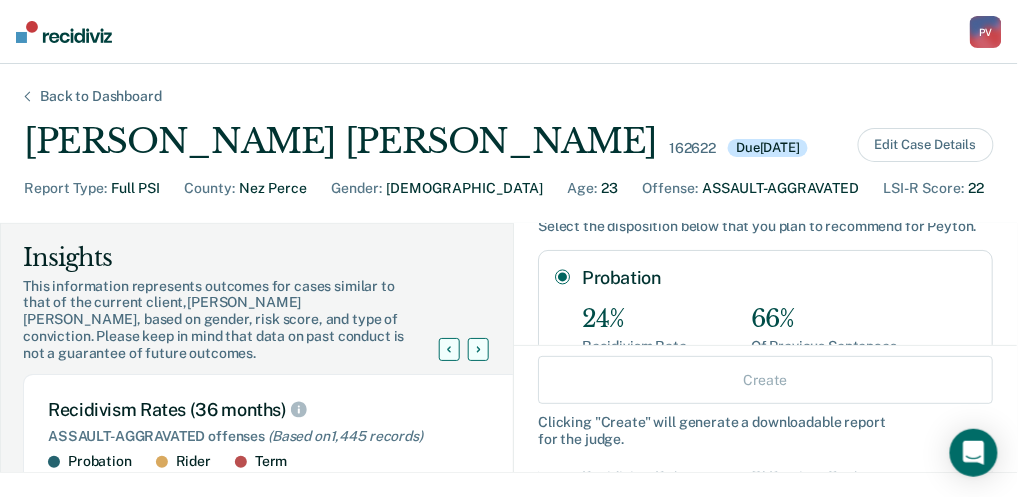 radio on "true" 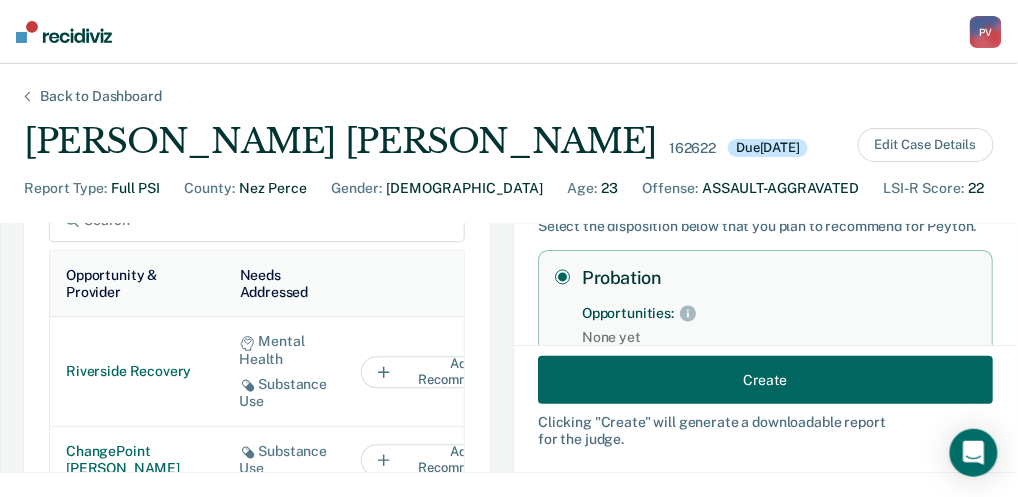 scroll, scrollTop: 1133, scrollLeft: 0, axis: vertical 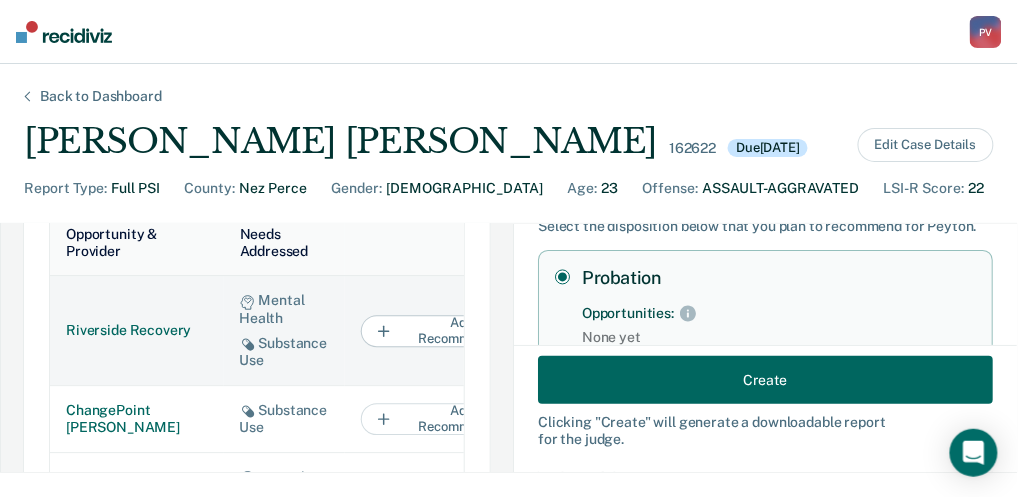 click on "Add to Recommendation" at bounding box center (461, 331) 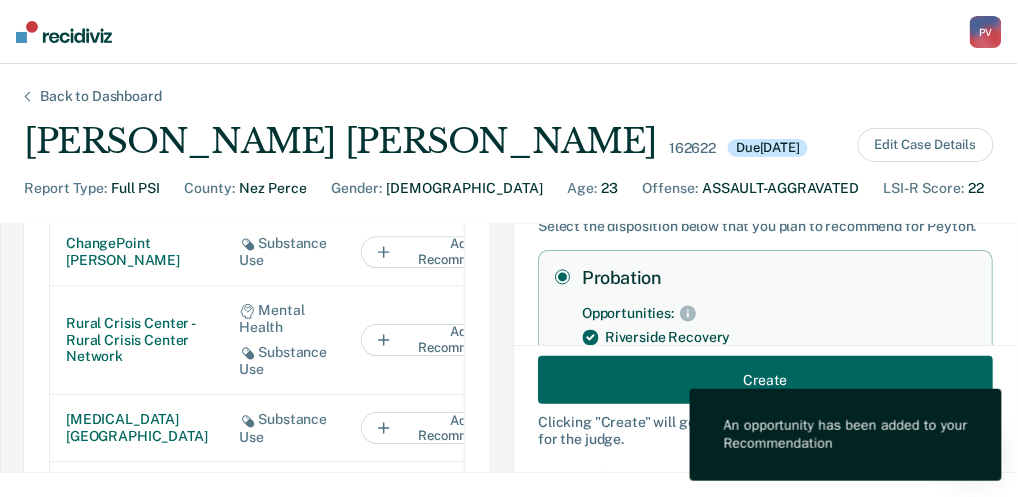 scroll, scrollTop: 1333, scrollLeft: 0, axis: vertical 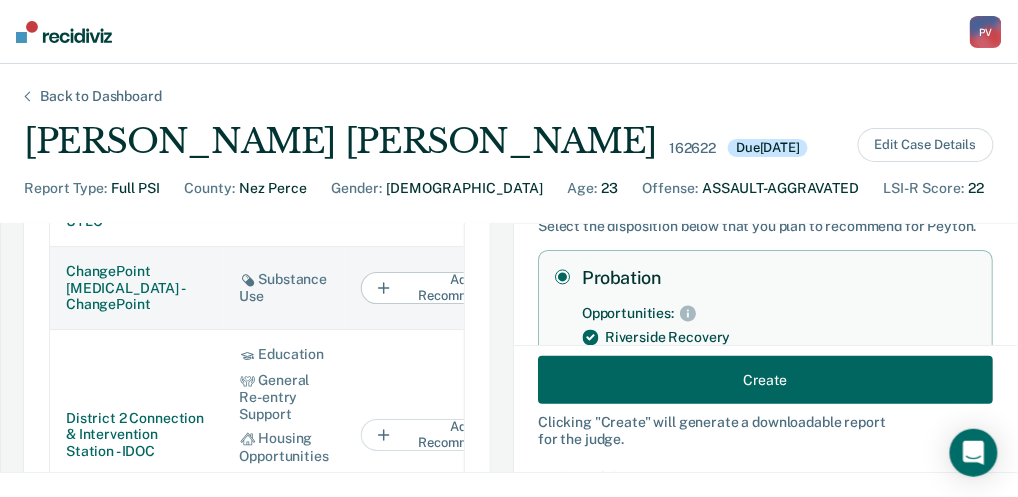 click on "Add to Recommendation" at bounding box center (461, 288) 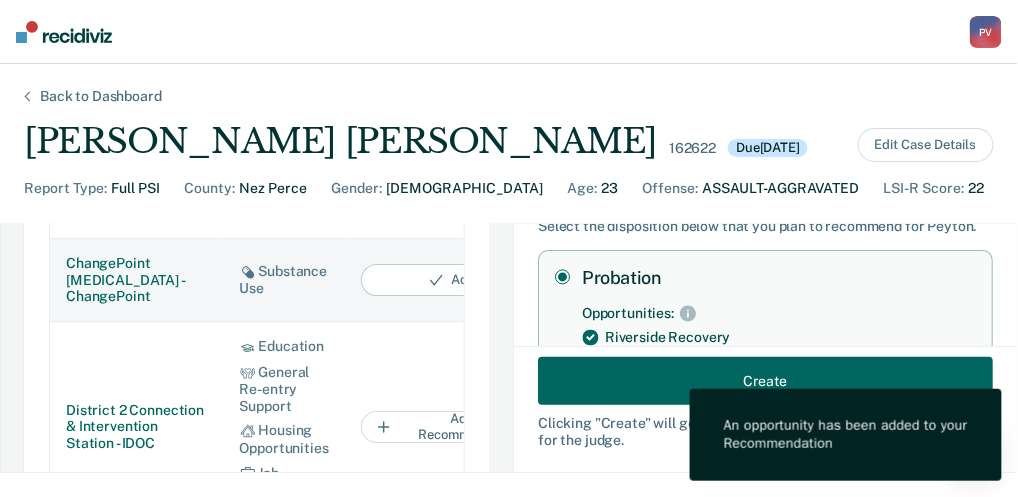 scroll, scrollTop: 372, scrollLeft: 0, axis: vertical 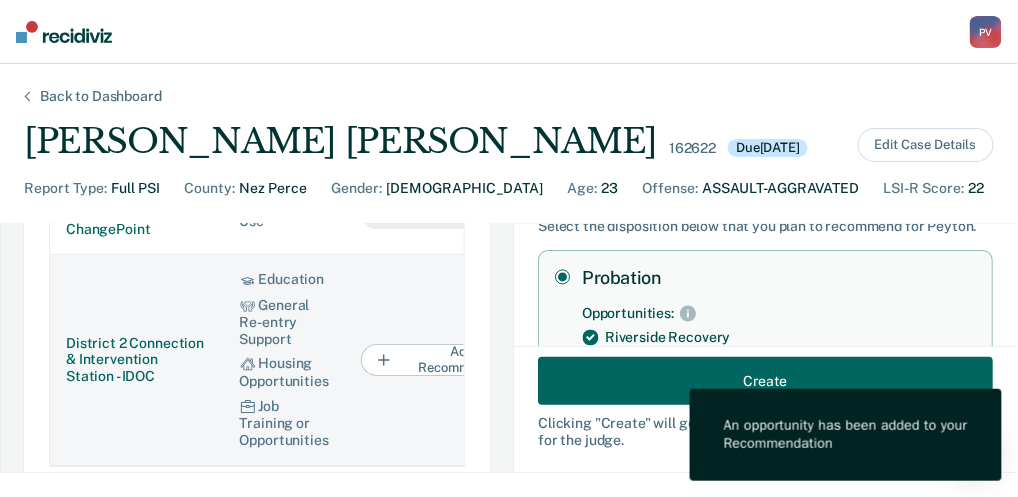 click on "Add to Recommendation" at bounding box center (461, 360) 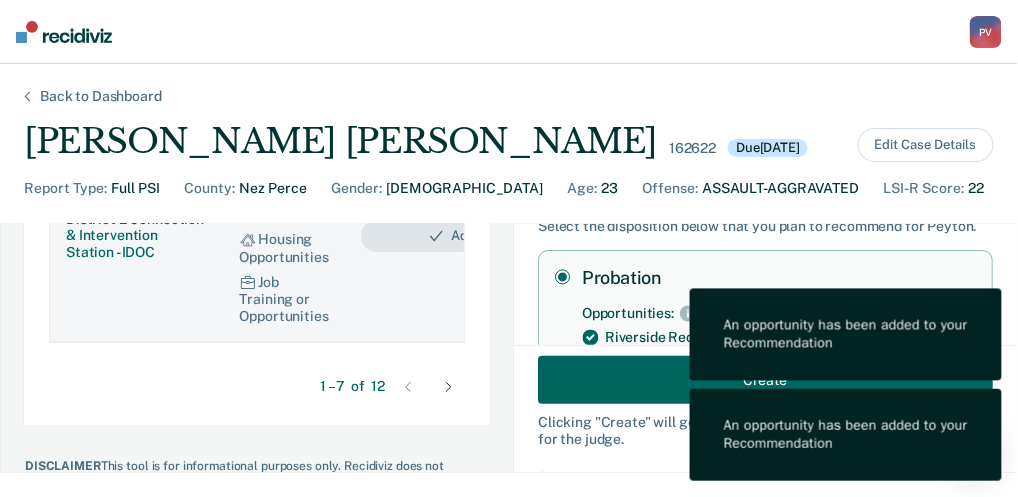 scroll, scrollTop: 1533, scrollLeft: 0, axis: vertical 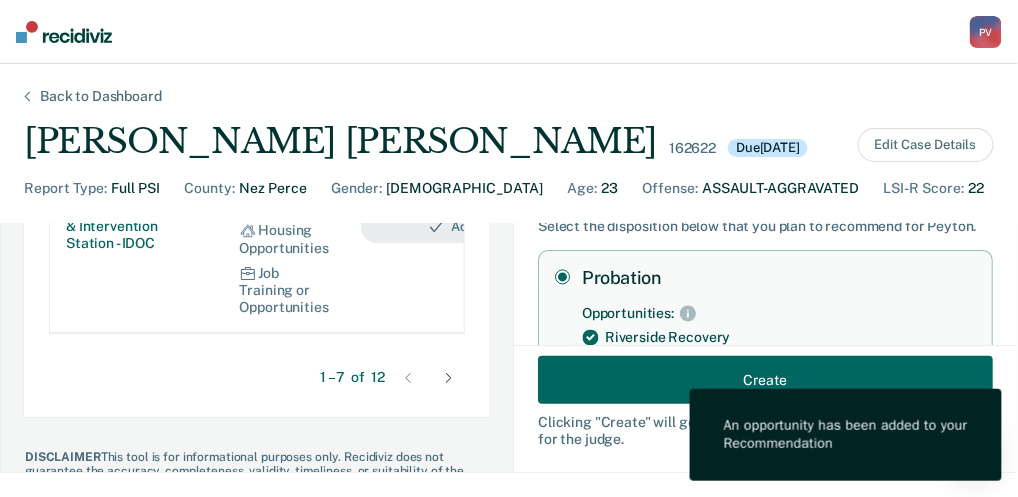click 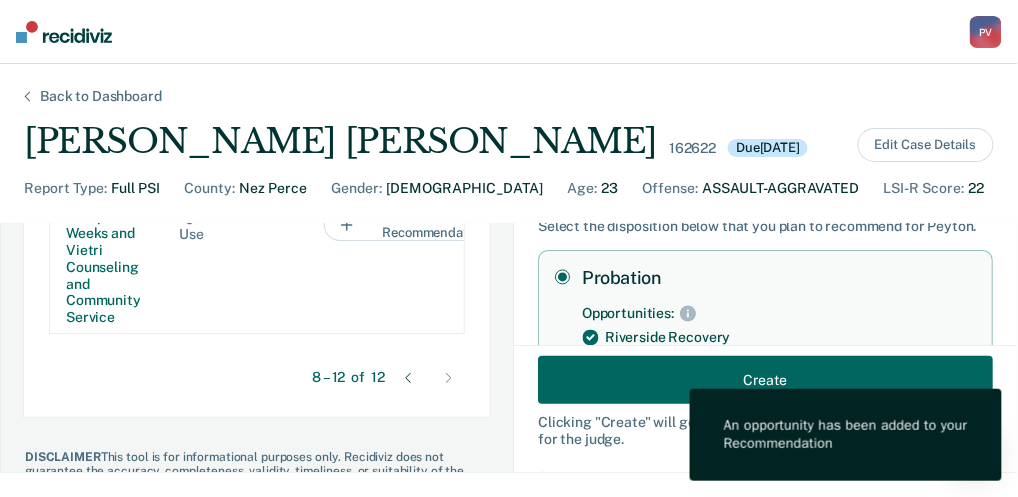click 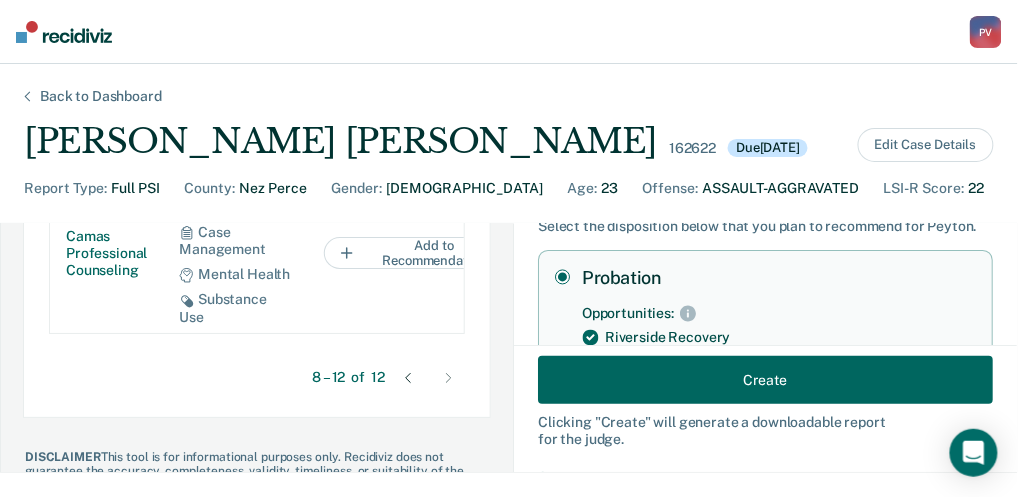 scroll, scrollTop: 0, scrollLeft: 0, axis: both 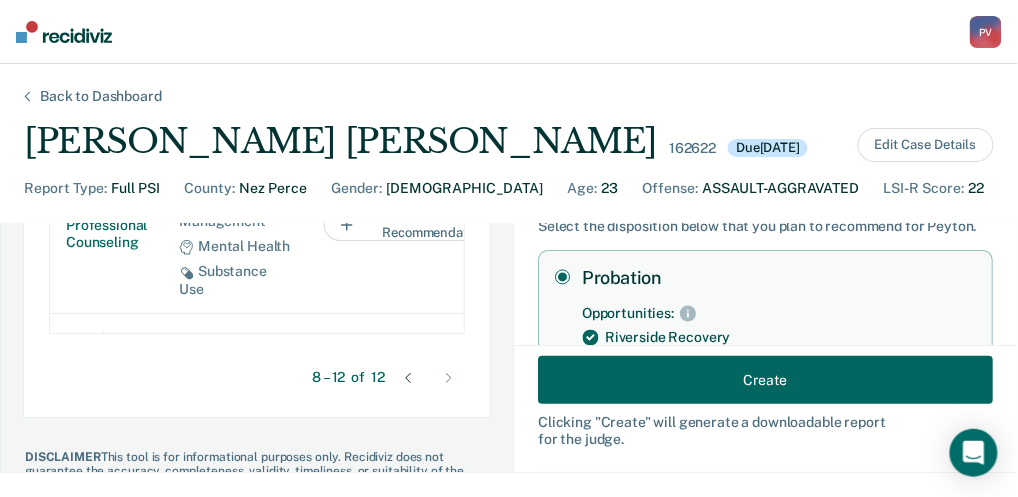 click on "Create" at bounding box center [765, 380] 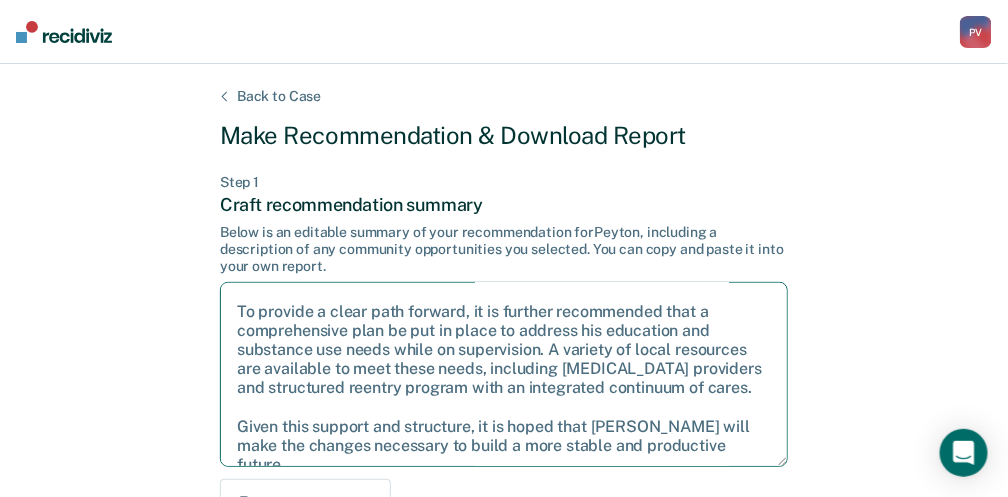 scroll, scrollTop: 128, scrollLeft: 0, axis: vertical 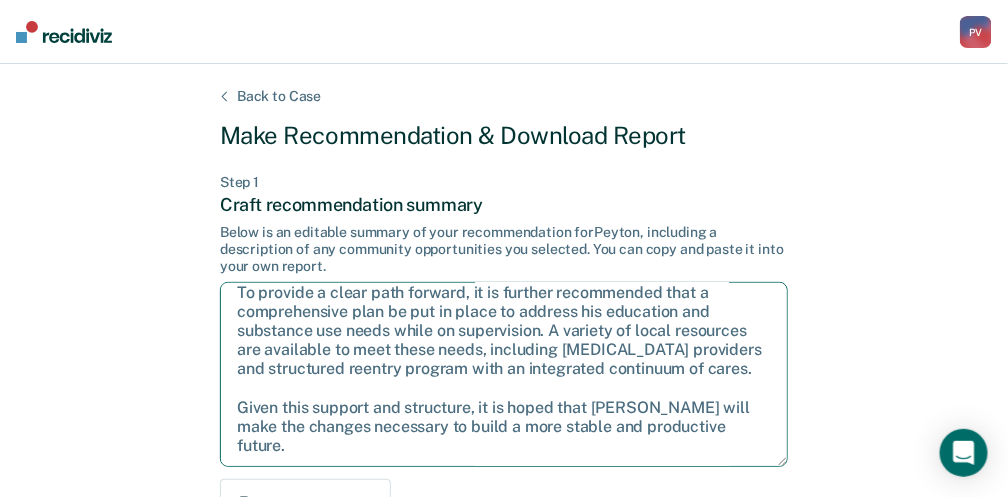 drag, startPoint x: 229, startPoint y: 301, endPoint x: 748, endPoint y: 452, distance: 540.52014 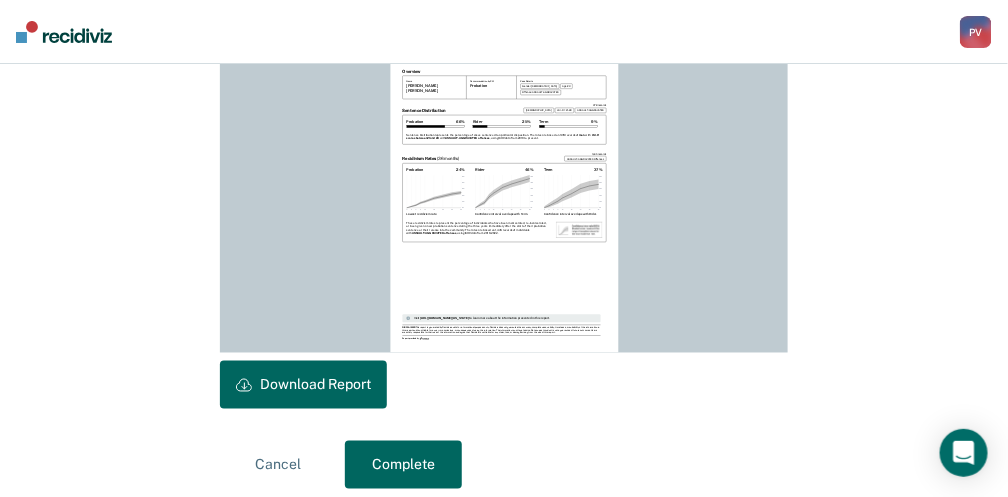 scroll, scrollTop: 642, scrollLeft: 0, axis: vertical 